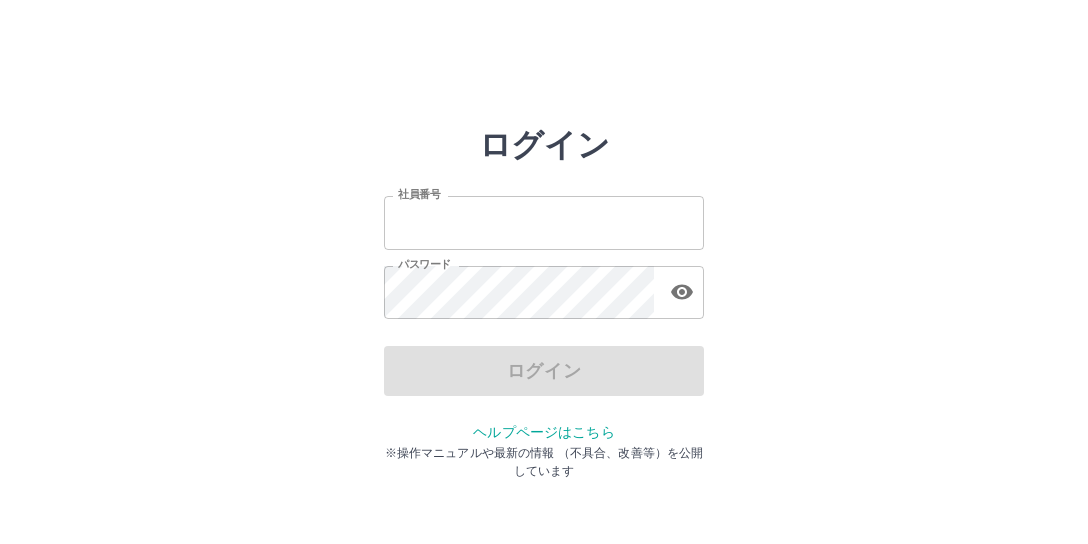 scroll, scrollTop: 0, scrollLeft: 0, axis: both 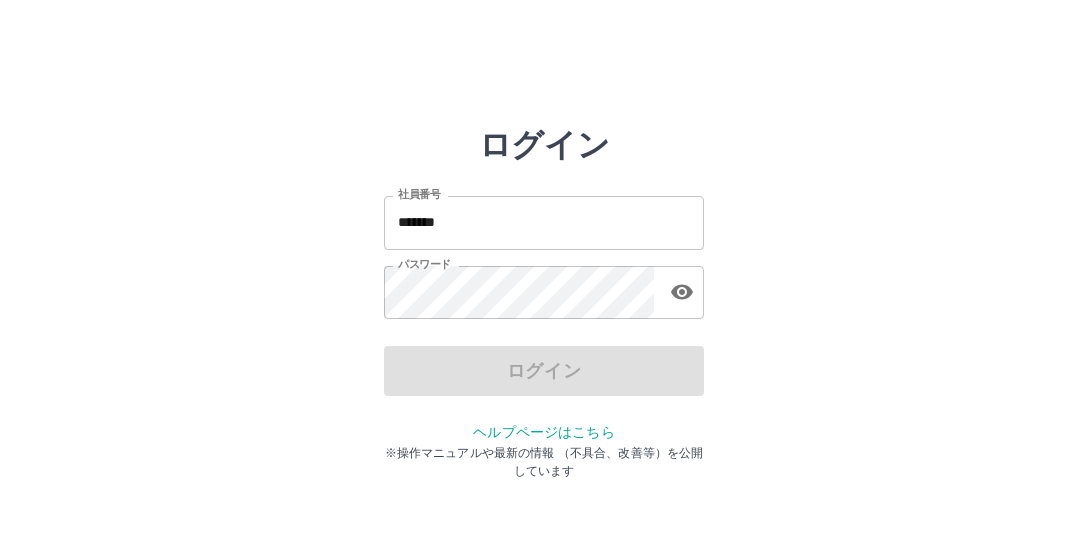 click on "ログイン 社員番号 ******* 社員番号 パスワード パスワード ログイン ヘルプページはこちら ※操作マニュアルや最新の情報 （不具合、改善等）を公開しています" at bounding box center (544, 223) 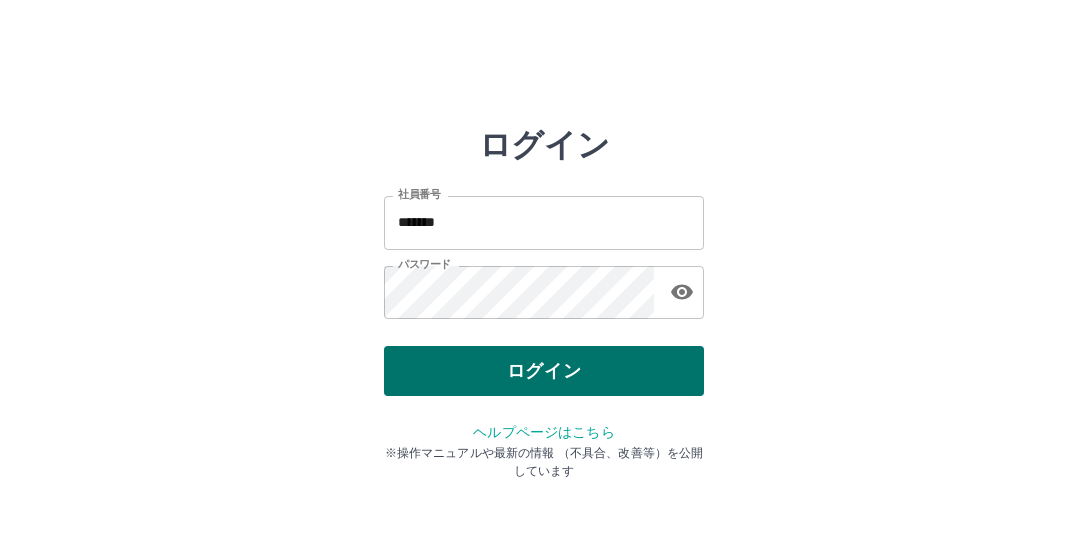 click on "ログイン" at bounding box center [544, 371] 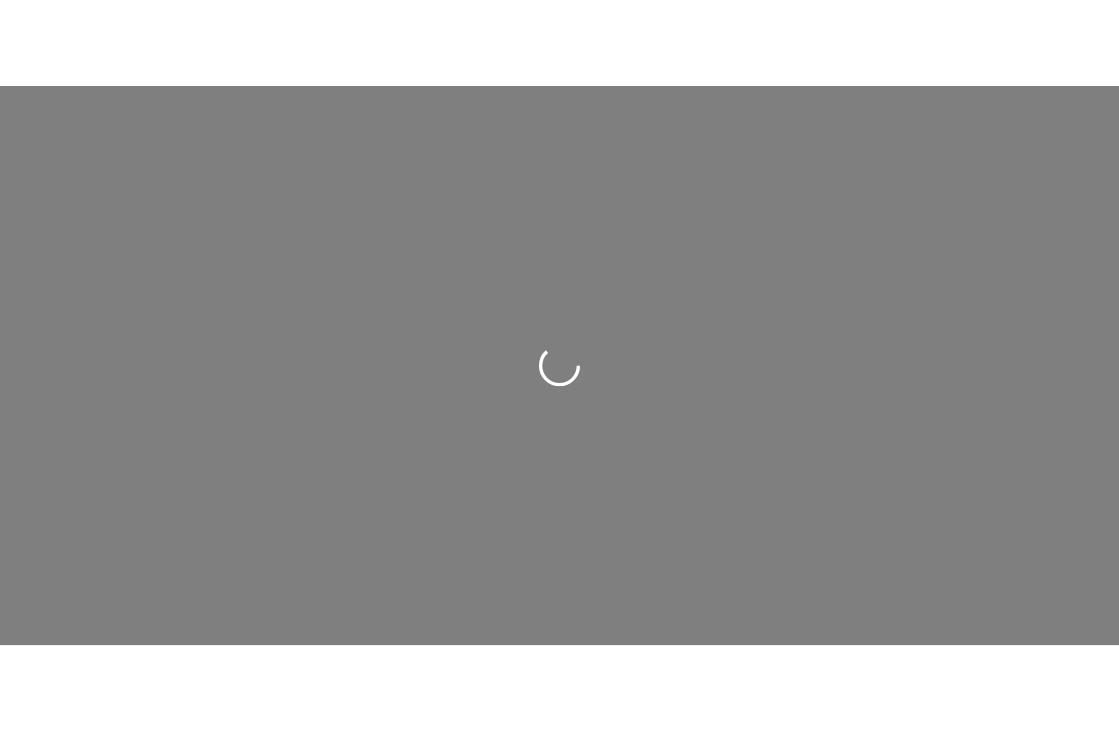 scroll, scrollTop: 0, scrollLeft: 0, axis: both 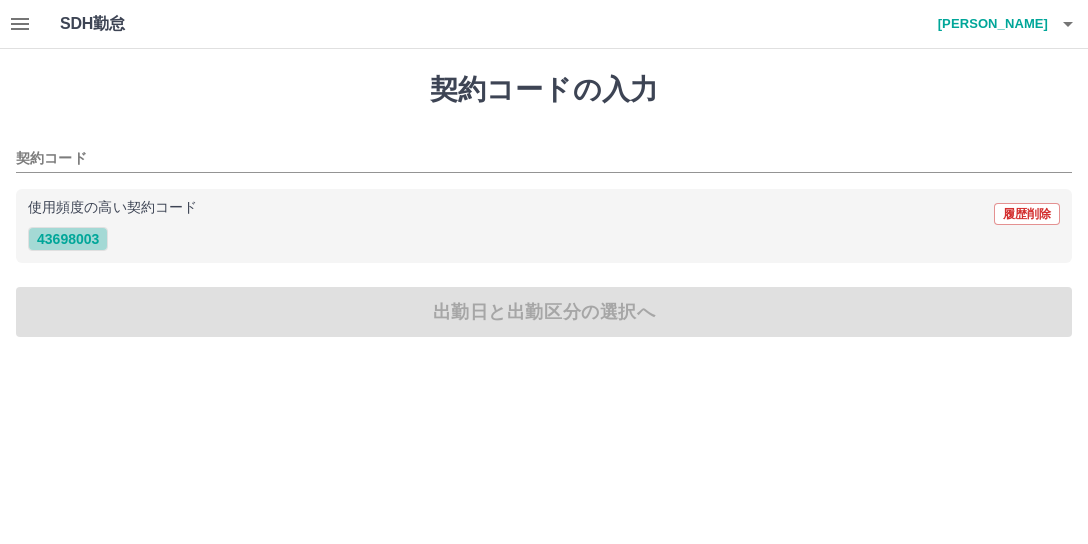click on "43698003" at bounding box center (68, 239) 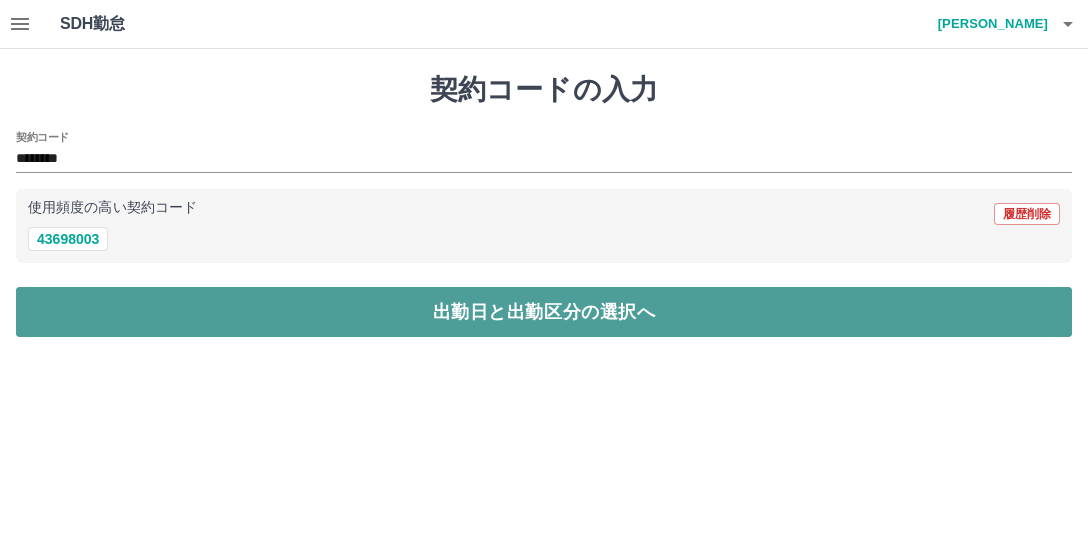 click on "出勤日と出勤区分の選択へ" at bounding box center [544, 312] 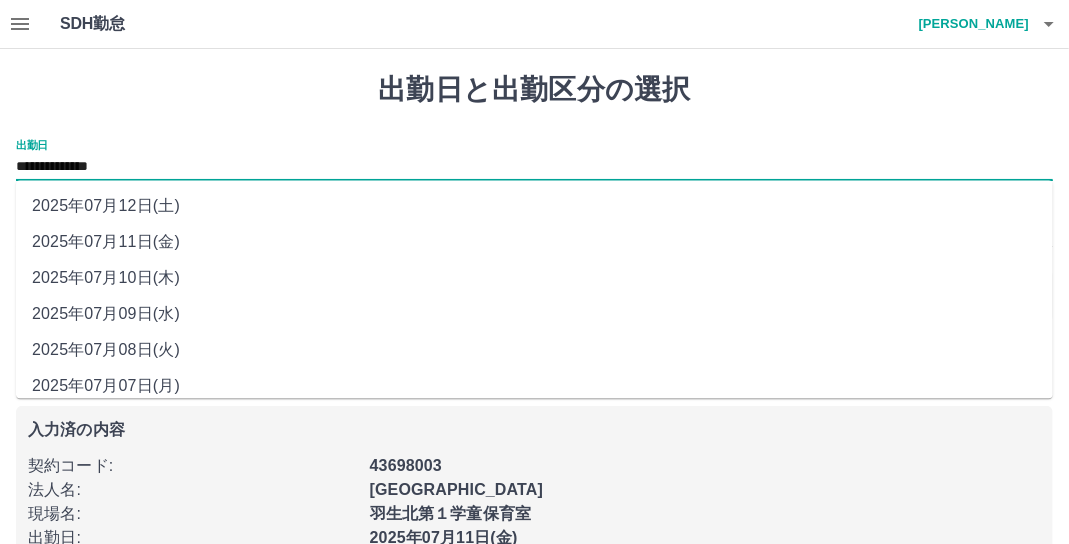 click on "**********" at bounding box center (534, 167) 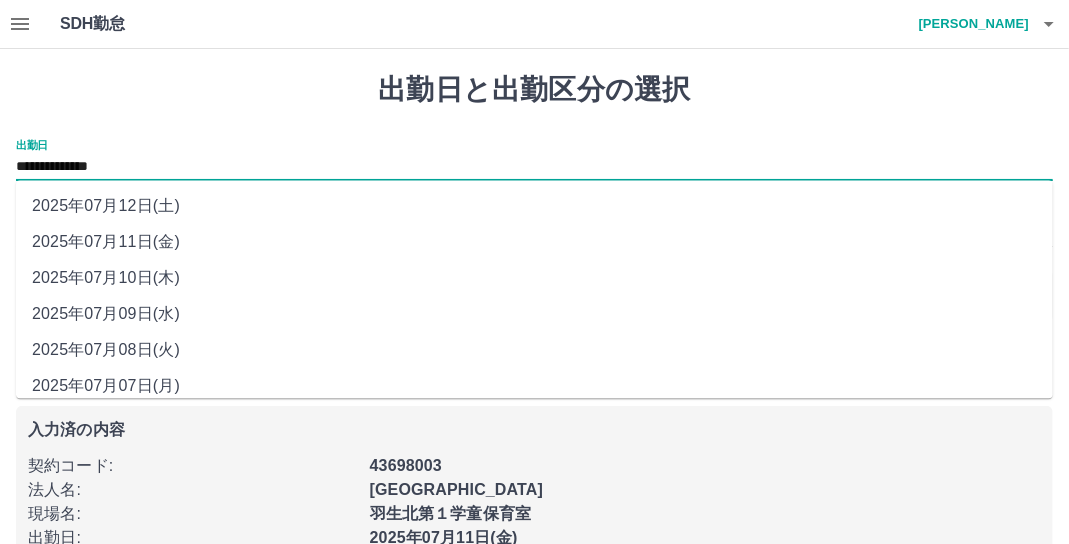 click on "2025年07月10日(木)" at bounding box center (534, 278) 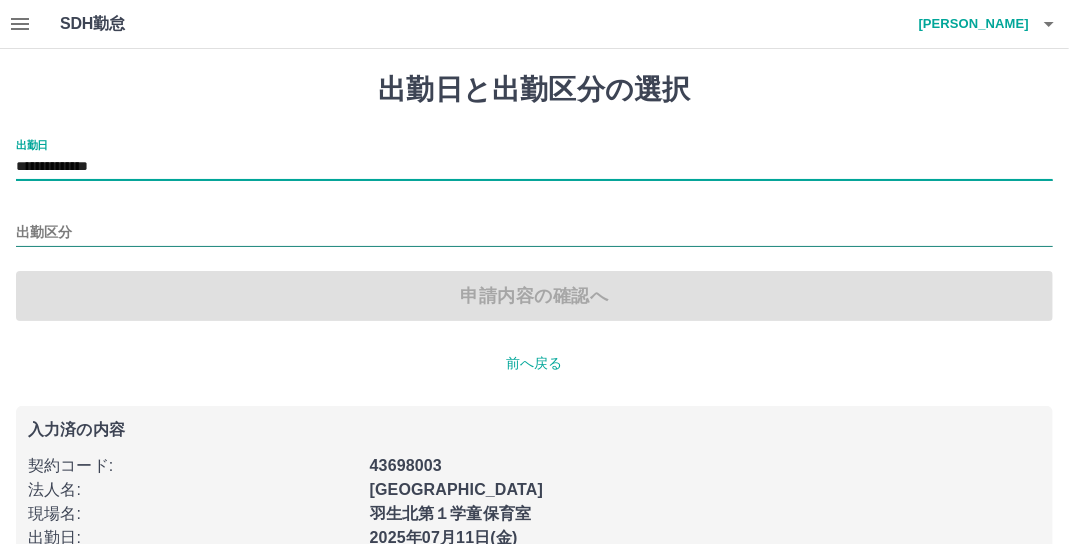 click on "出勤区分" at bounding box center [534, 233] 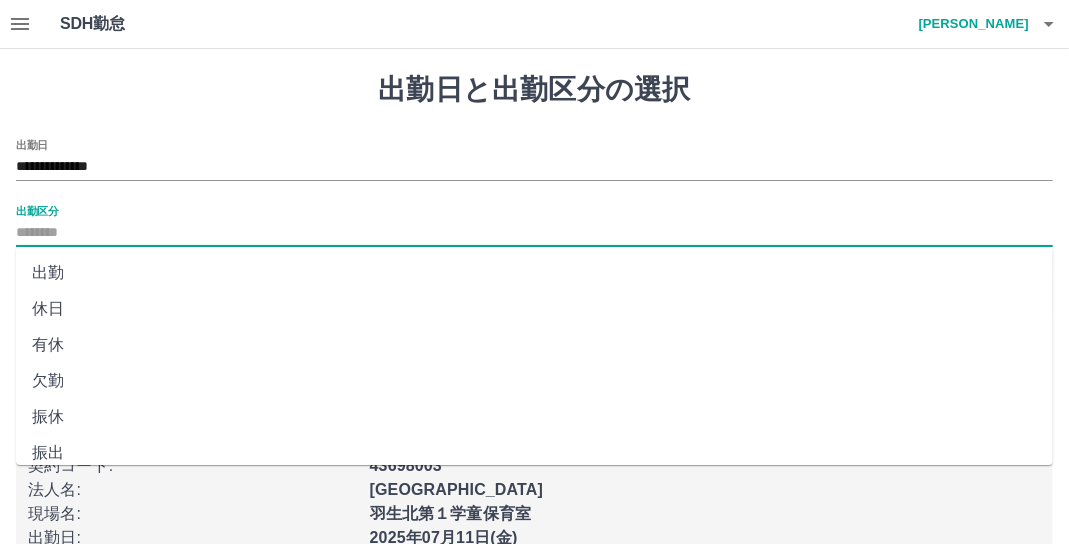 click on "有休" at bounding box center [534, 345] 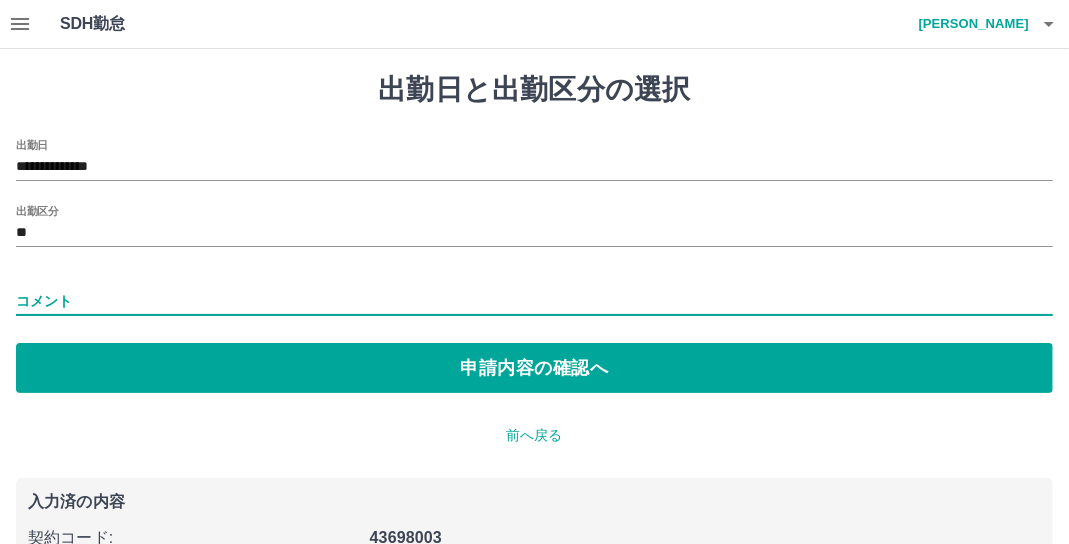 click on "コメント" at bounding box center (534, 301) 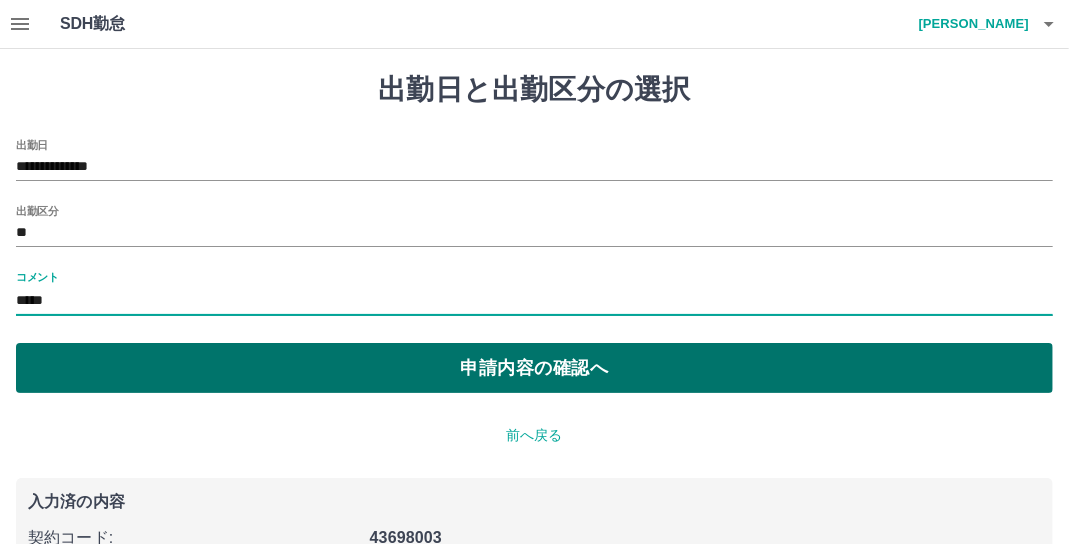 click on "申請内容の確認へ" at bounding box center (534, 368) 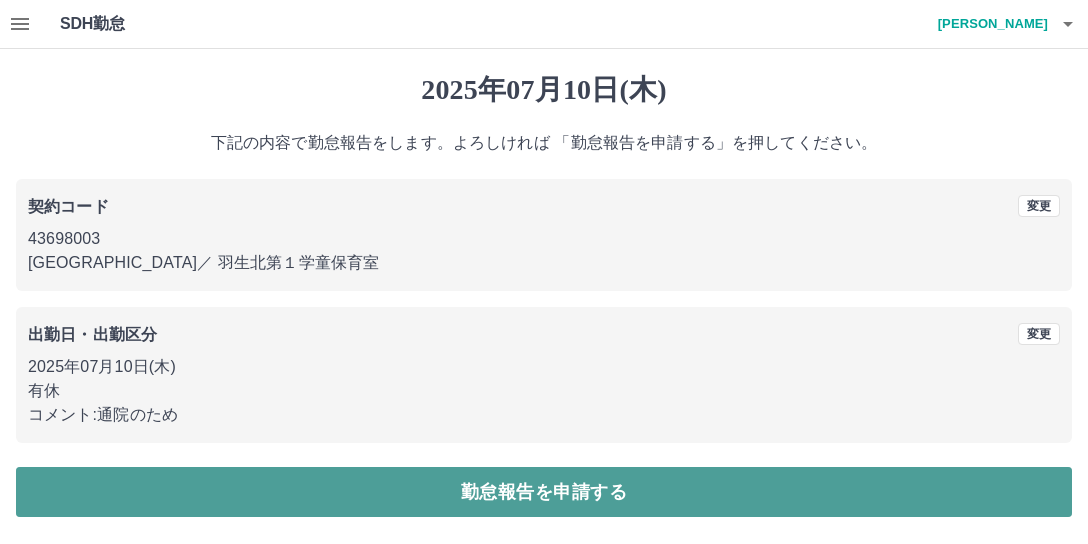 click on "勤怠報告を申請する" at bounding box center [544, 492] 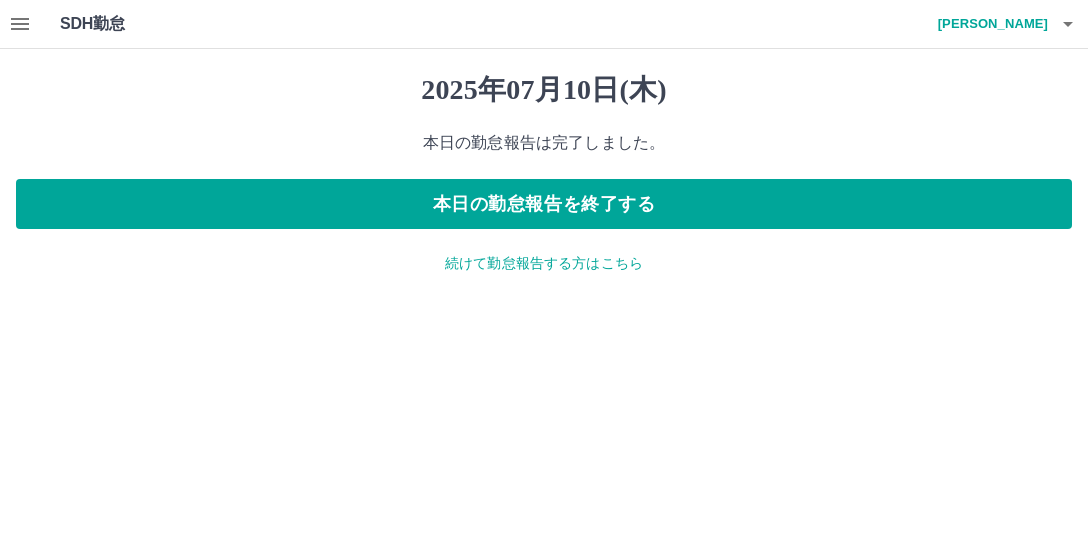 click 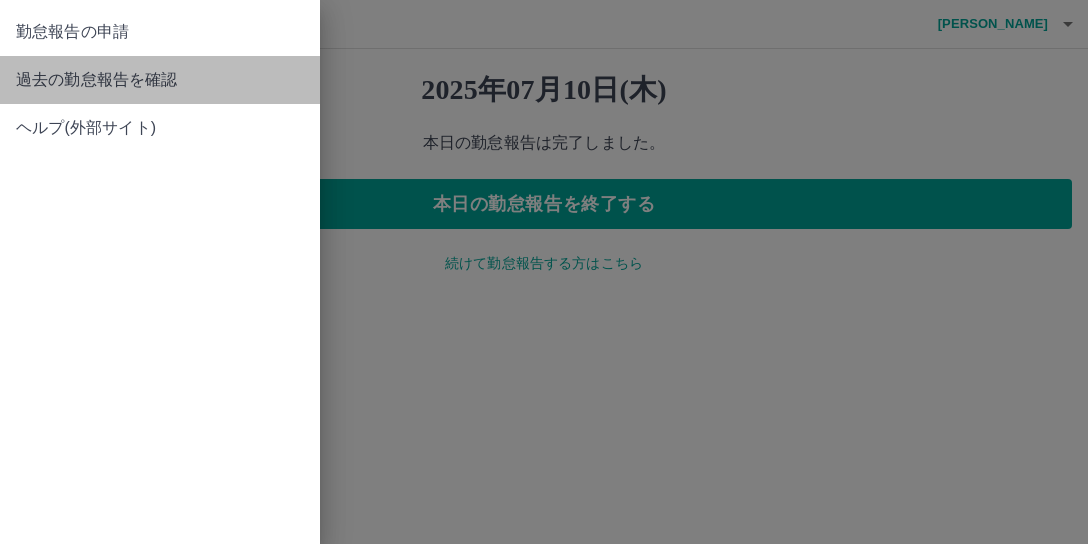 click on "過去の勤怠報告を確認" at bounding box center [160, 80] 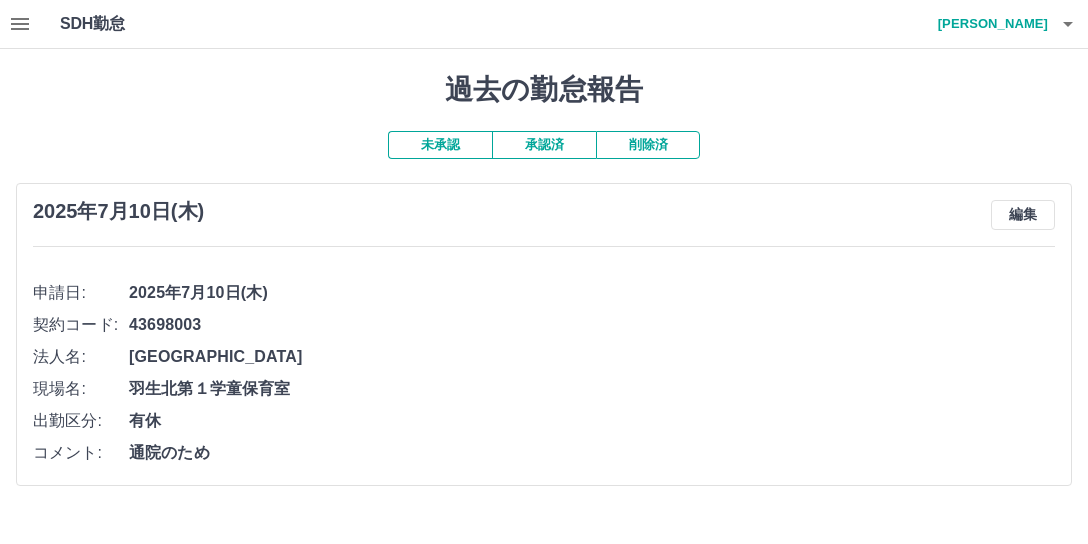 click on "契約コード: 43698003" at bounding box center (544, 325) 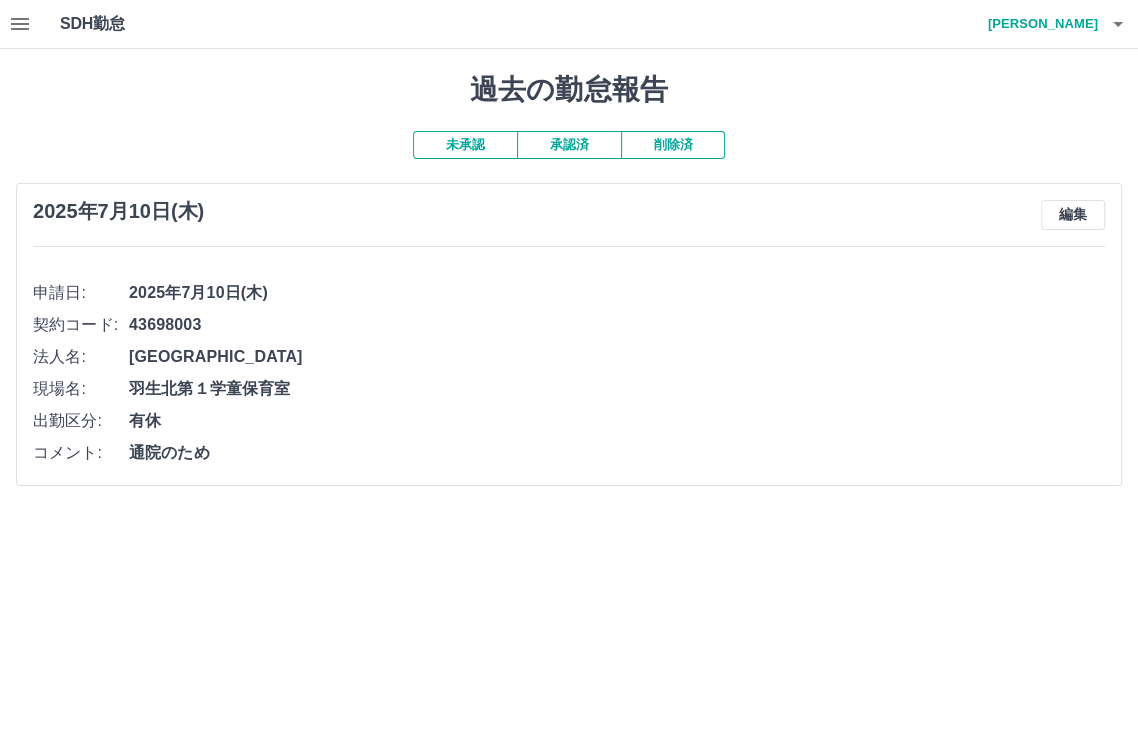 click on "未承認" at bounding box center (465, 145) 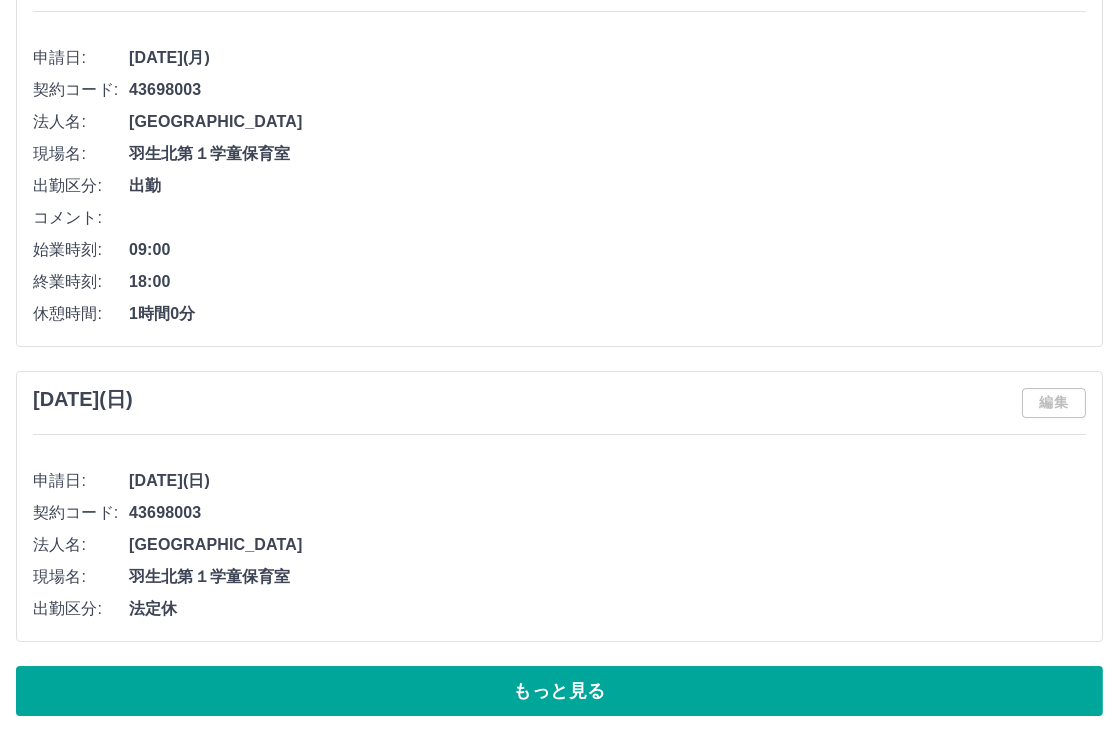 scroll, scrollTop: 9005, scrollLeft: 0, axis: vertical 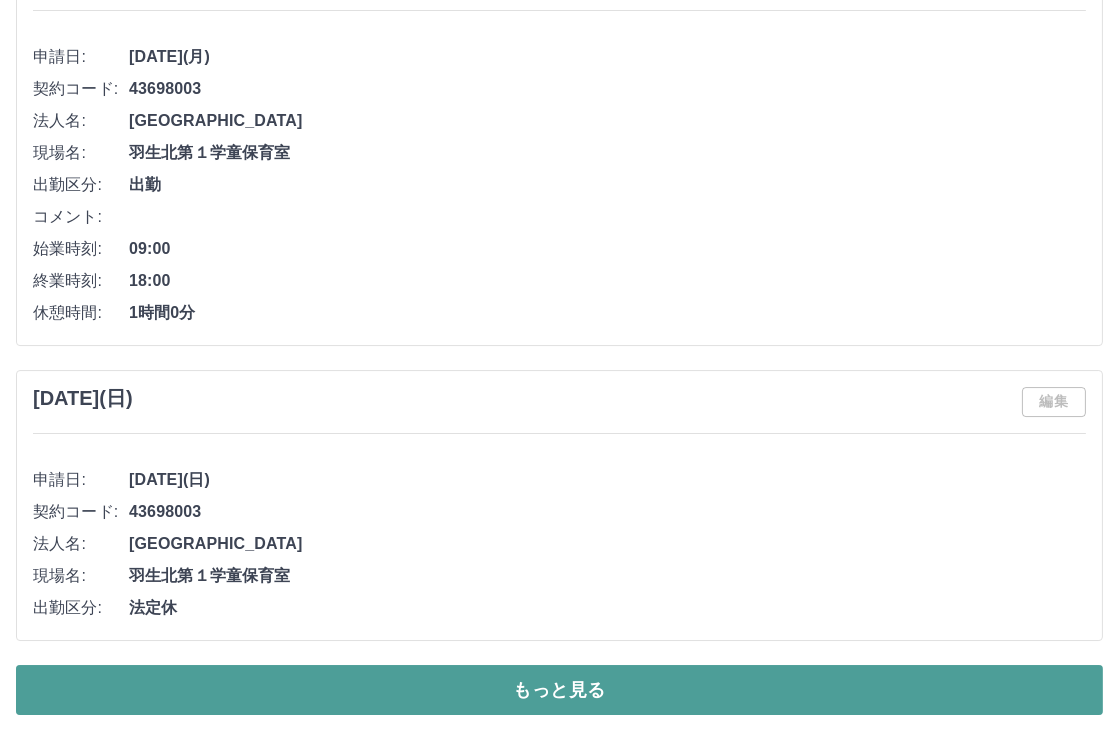 click on "もっと見る" at bounding box center [559, 690] 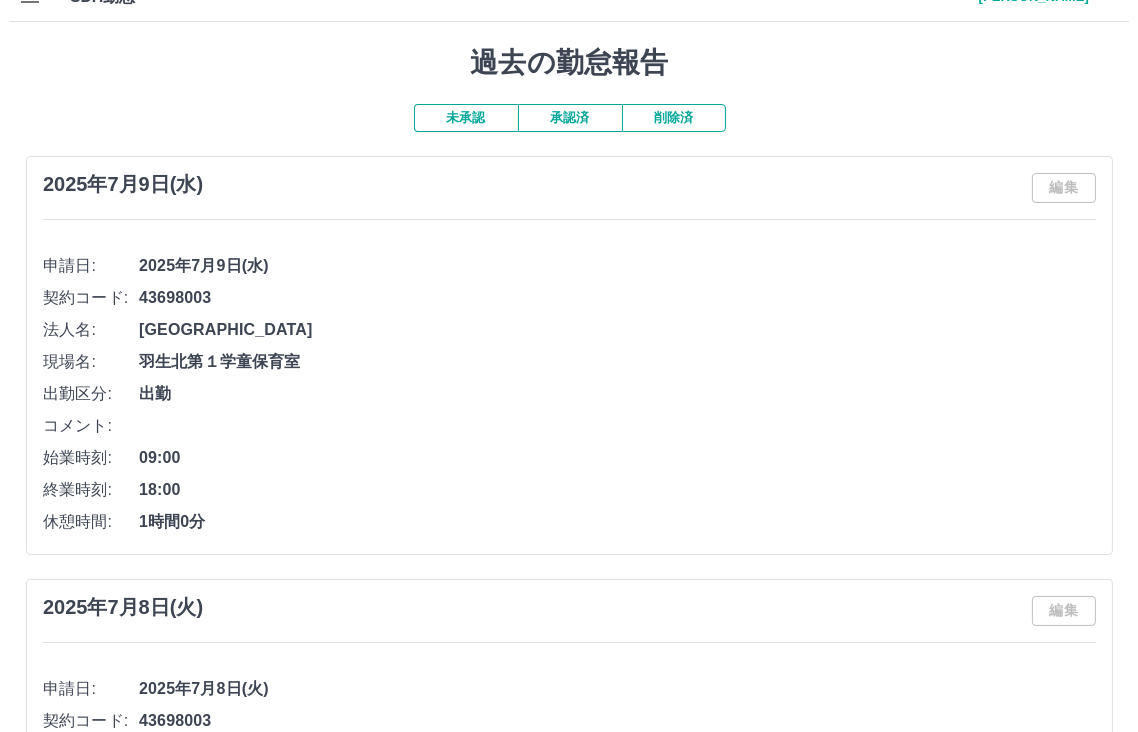scroll, scrollTop: 0, scrollLeft: 0, axis: both 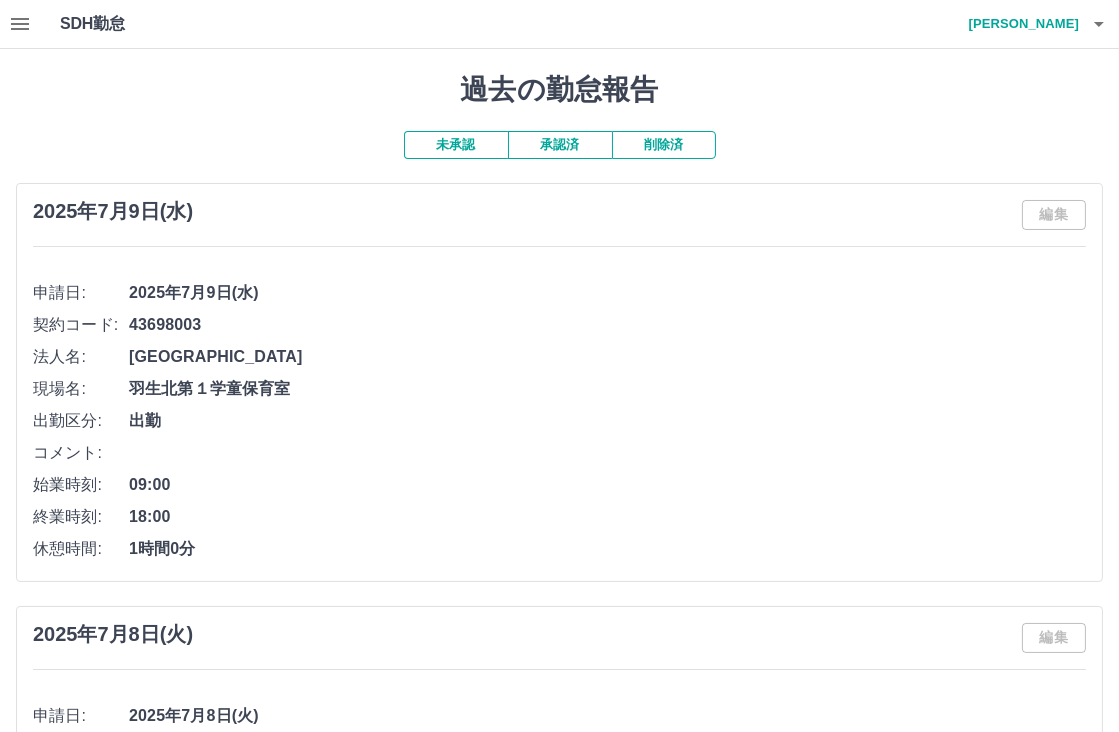 click on "SDH勤怠" at bounding box center [125, 24] 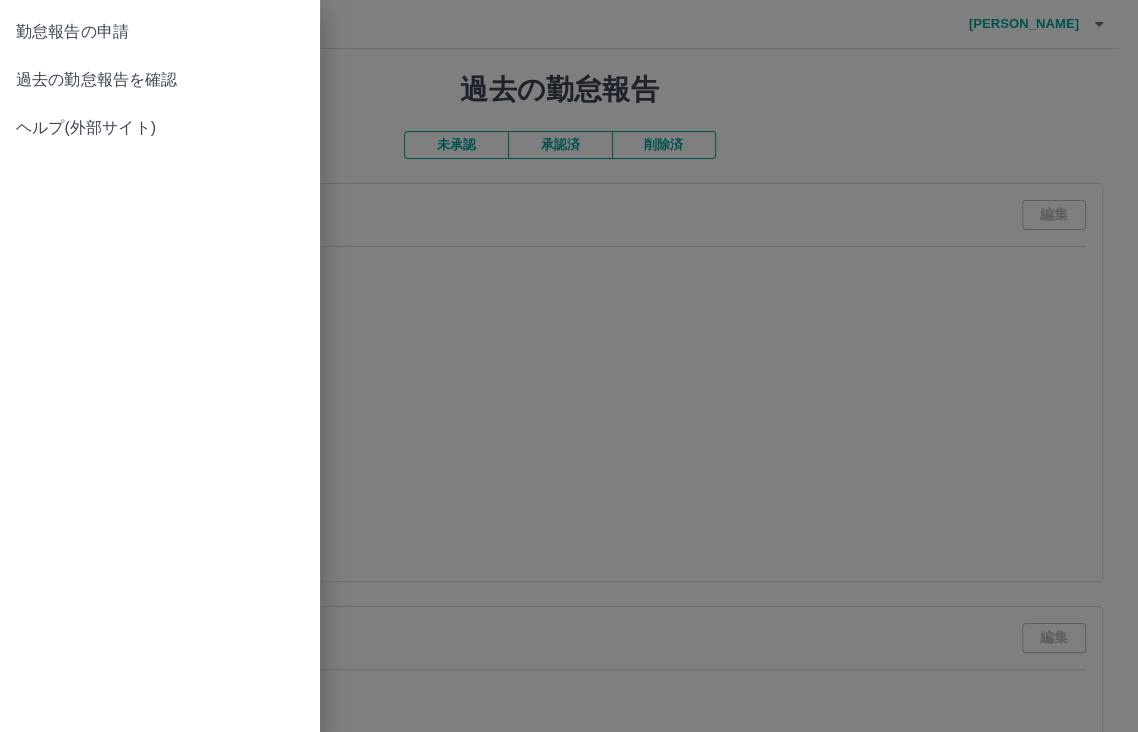 click at bounding box center (569, 366) 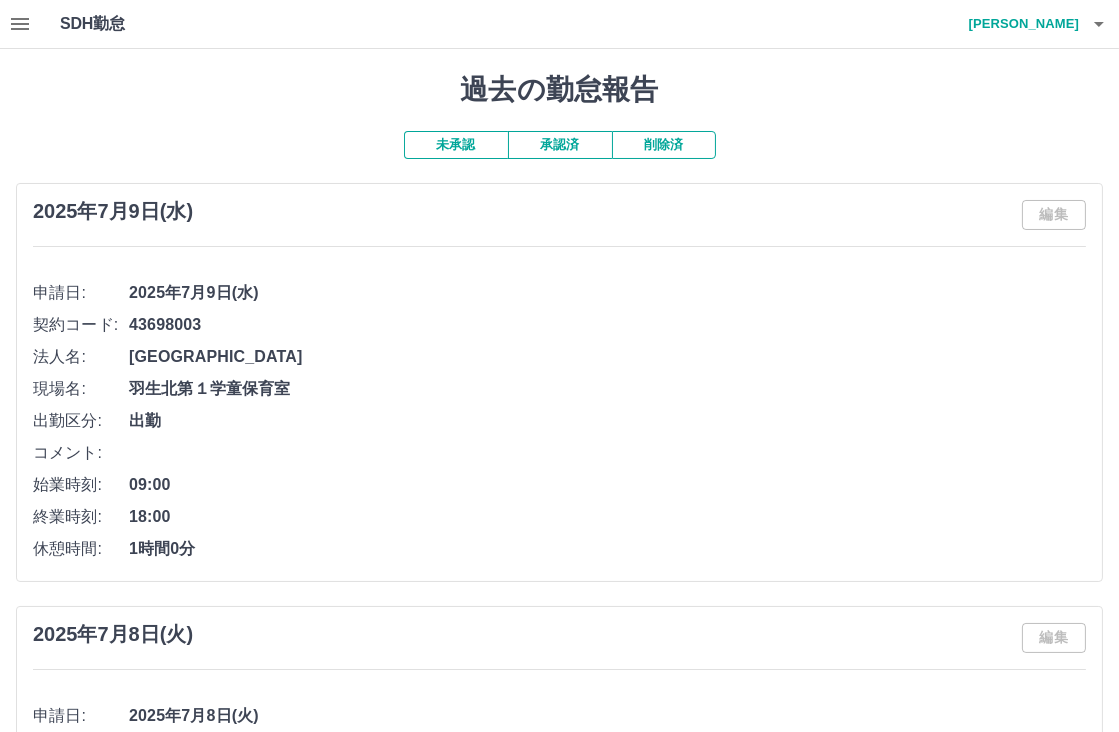 click on "[PERSON_NAME]" at bounding box center [1019, 24] 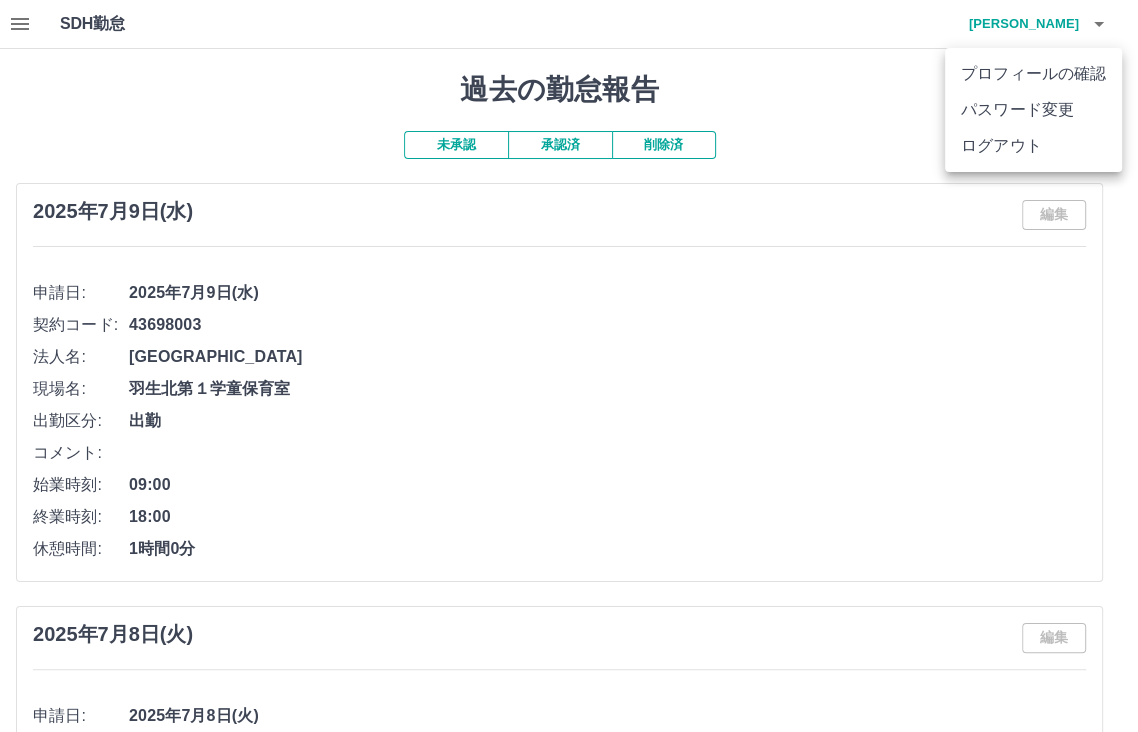 click on "ログアウト" at bounding box center (1033, 146) 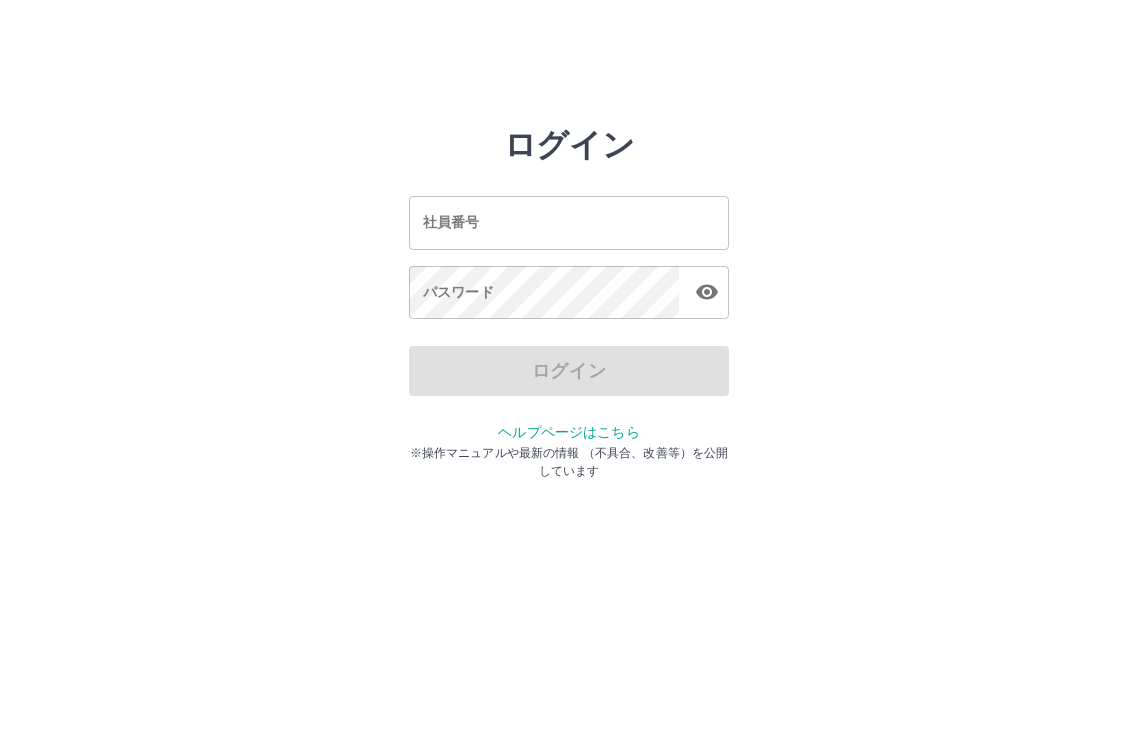 scroll, scrollTop: 0, scrollLeft: 0, axis: both 